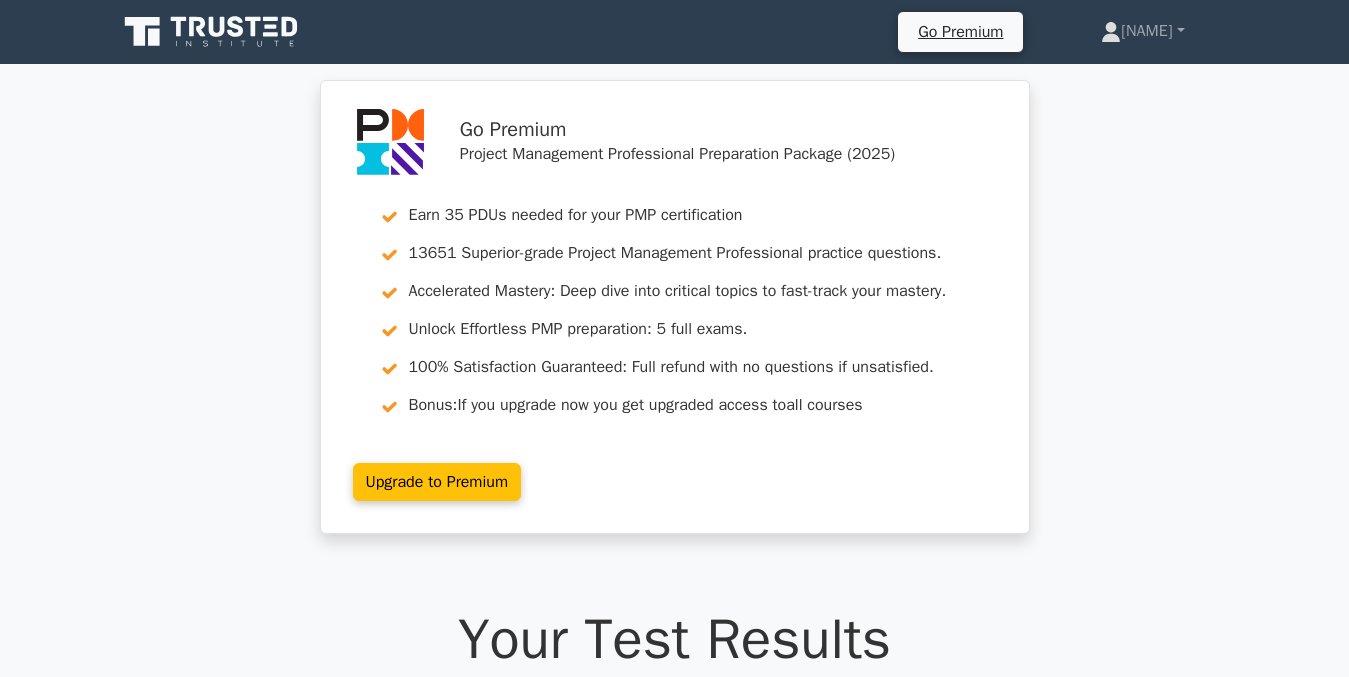 scroll, scrollTop: 9856, scrollLeft: 0, axis: vertical 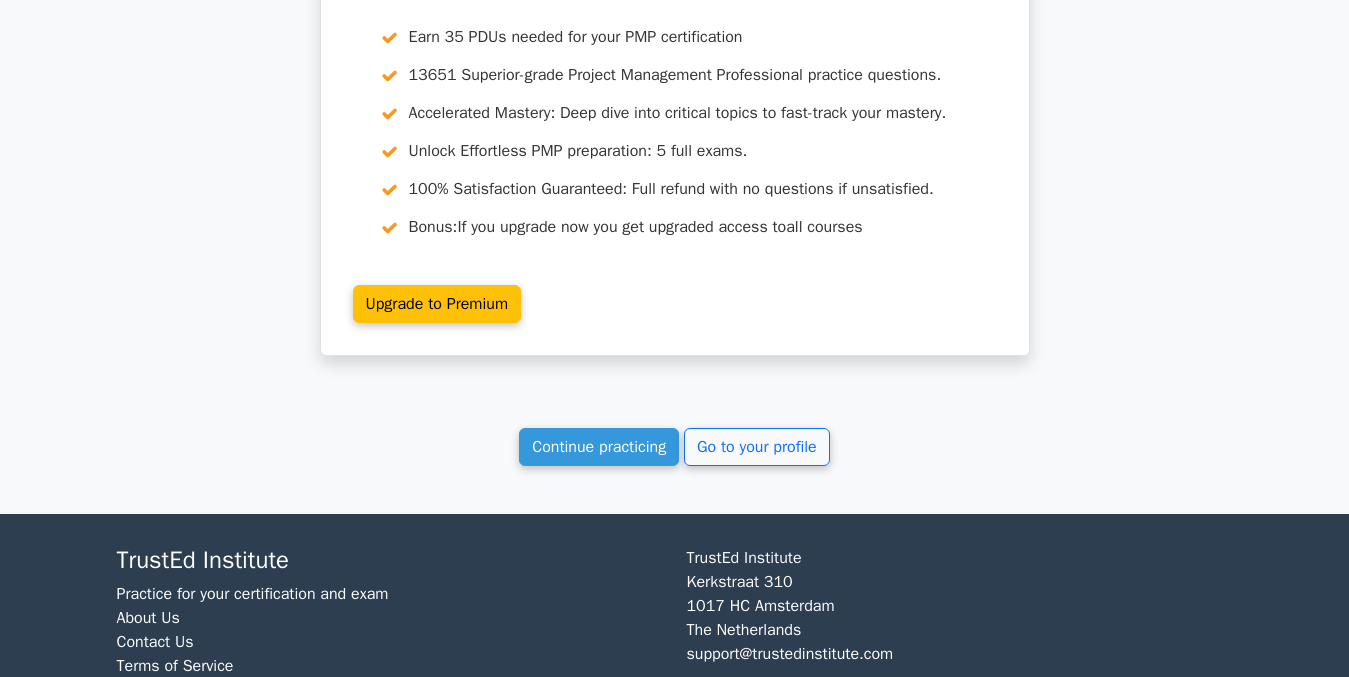 click on "Continue practicing" at bounding box center (599, 447) 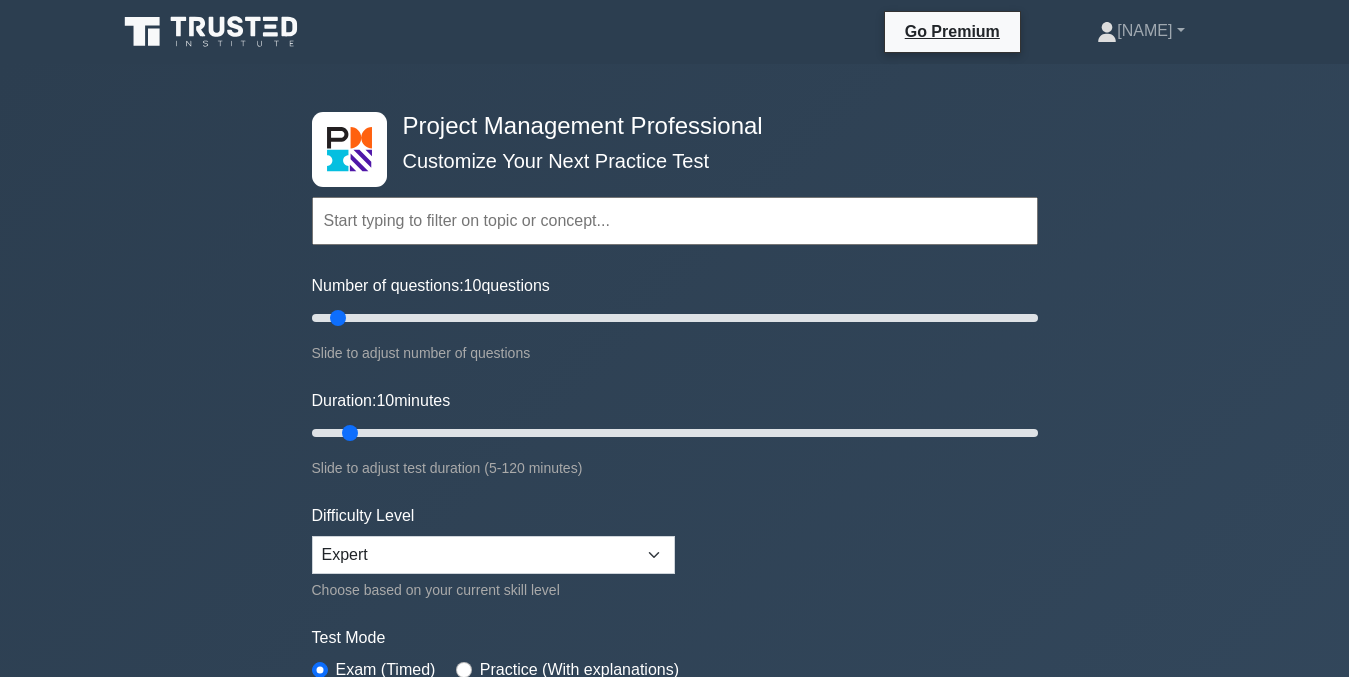 scroll, scrollTop: 0, scrollLeft: 0, axis: both 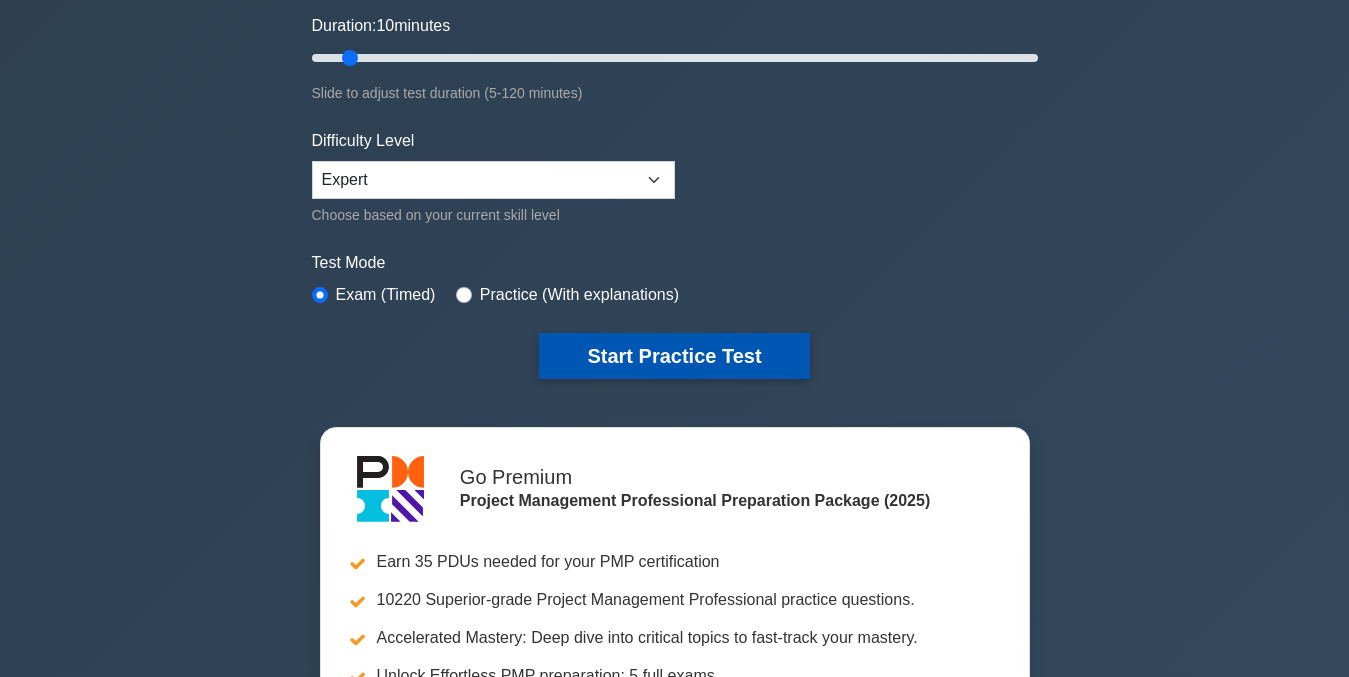 click on "Start Practice Test" at bounding box center [674, 356] 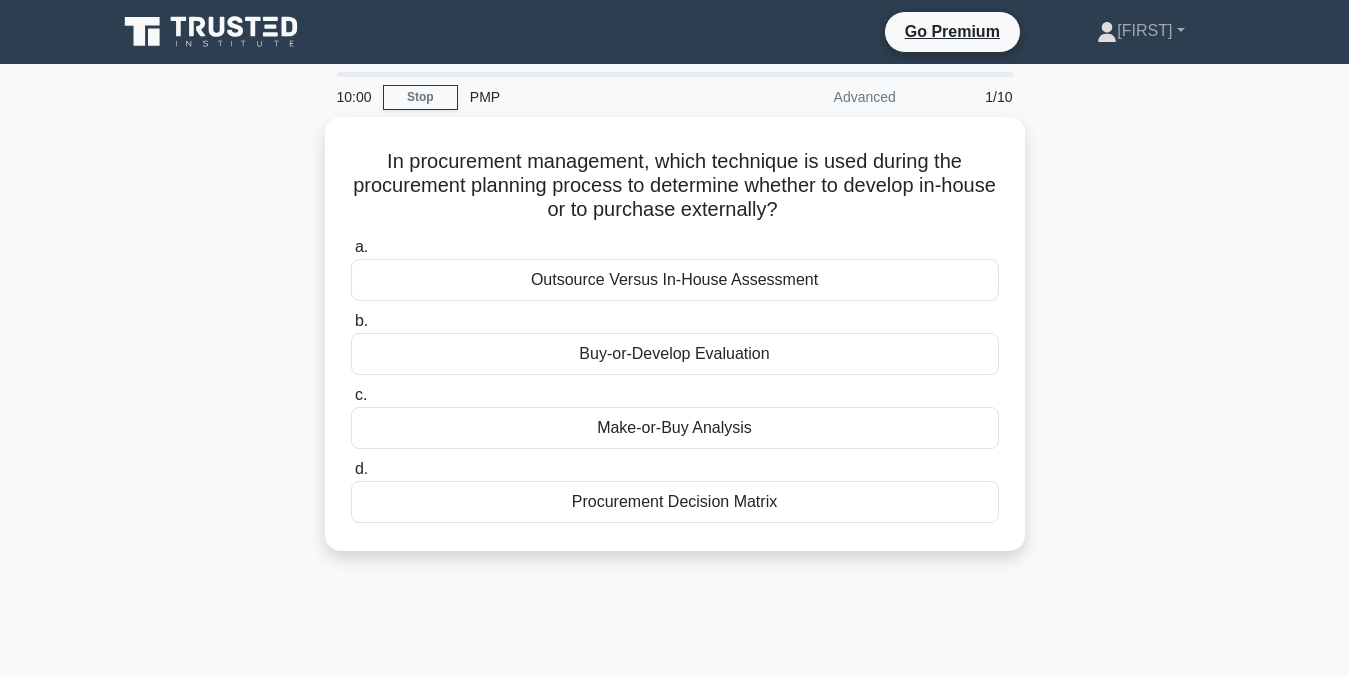 scroll, scrollTop: 0, scrollLeft: 0, axis: both 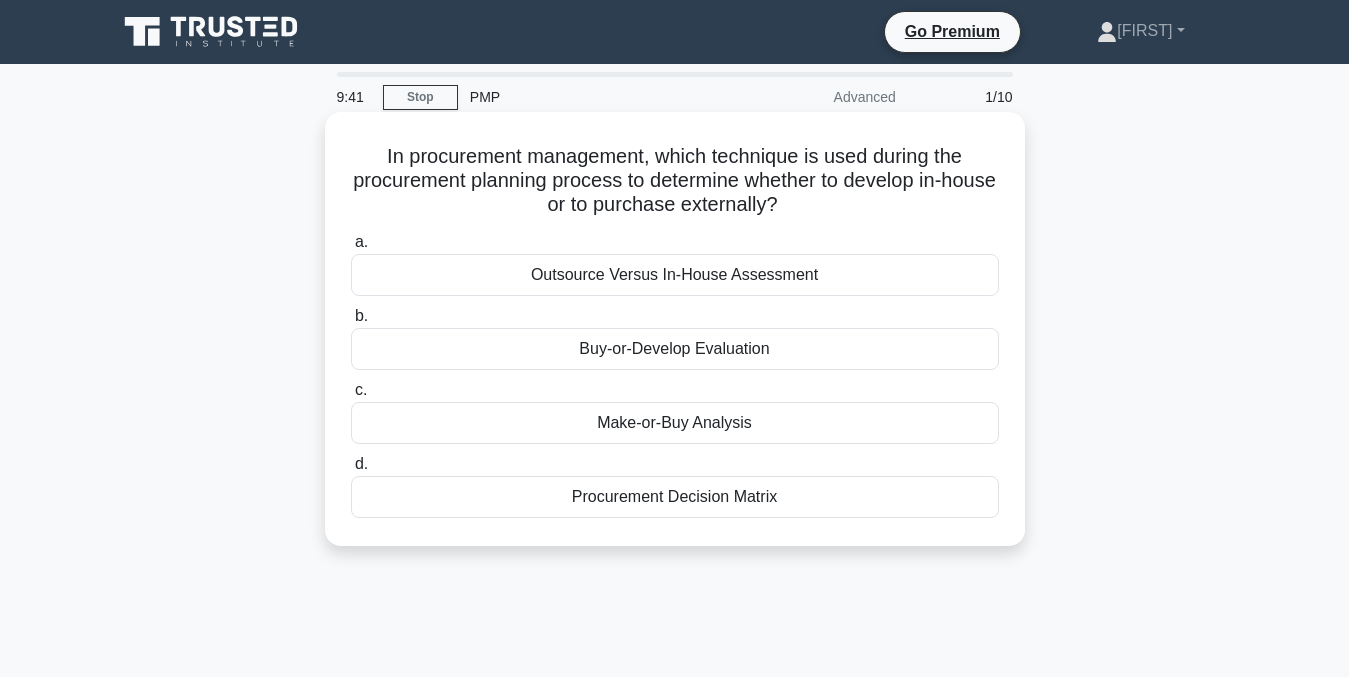 click on "Make-or-Buy Analysis" at bounding box center (675, 423) 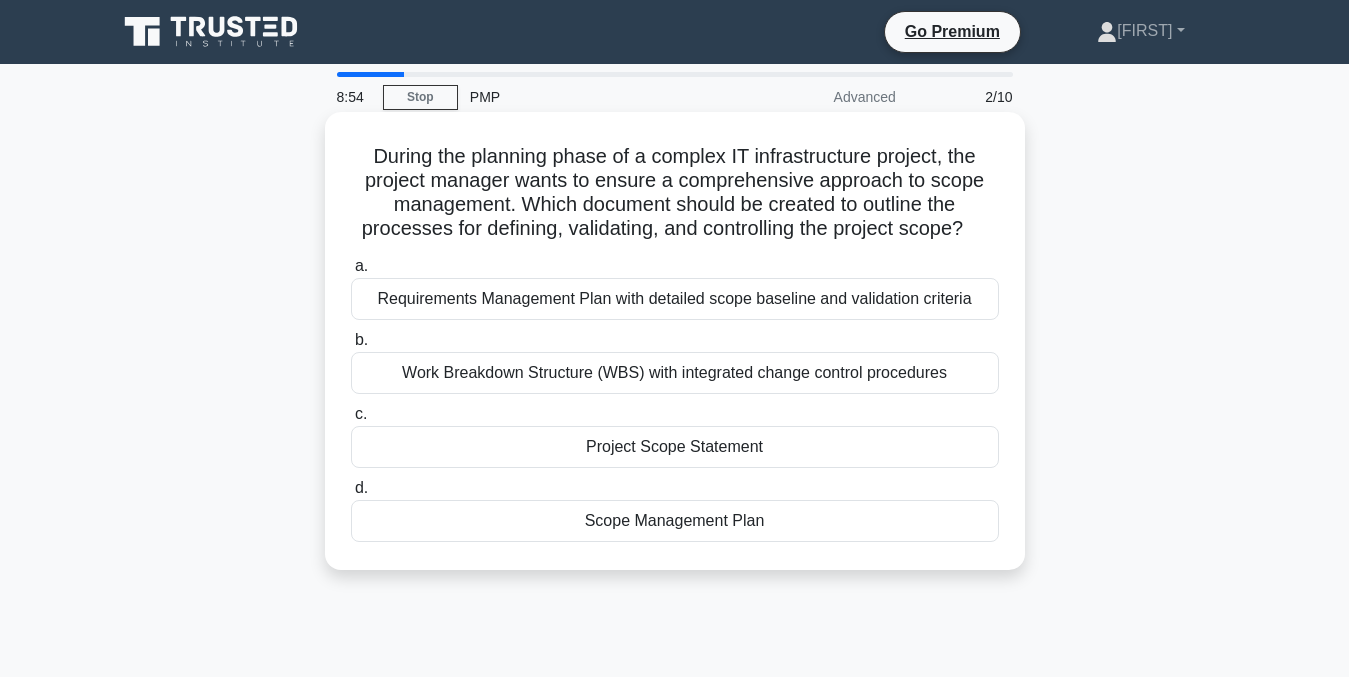 click on "Scope Management Plan" at bounding box center [675, 521] 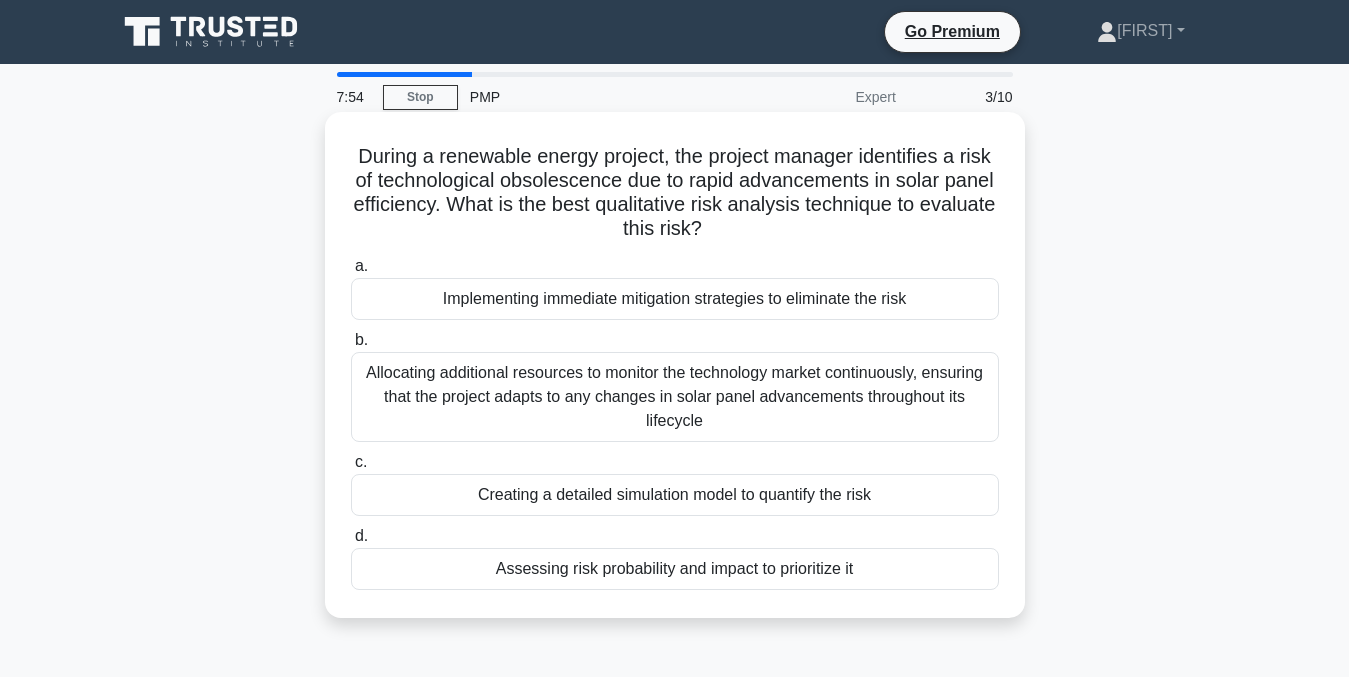 click on "Allocating additional resources to monitor the technology market continuously, ensuring that the project adapts to any changes in solar panel advancements throughout its lifecycle" at bounding box center [675, 397] 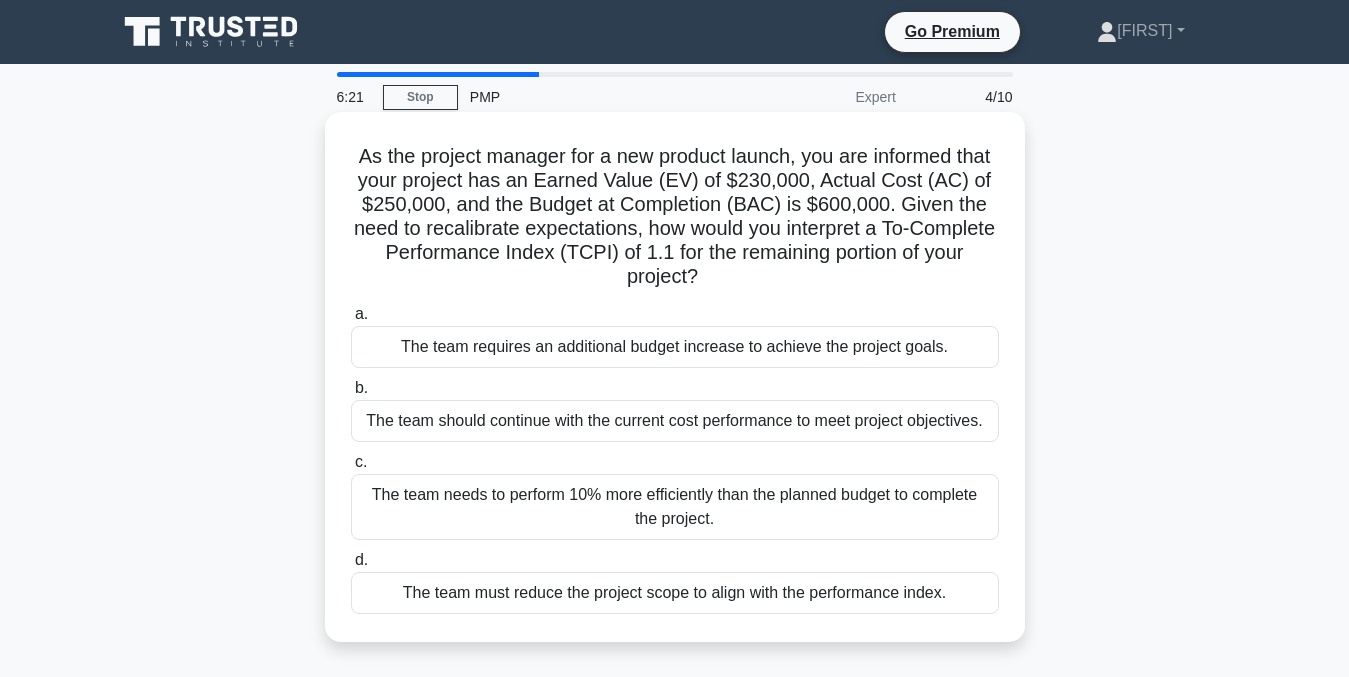click on "The team should continue with the current cost performance to meet project objectives." at bounding box center [675, 421] 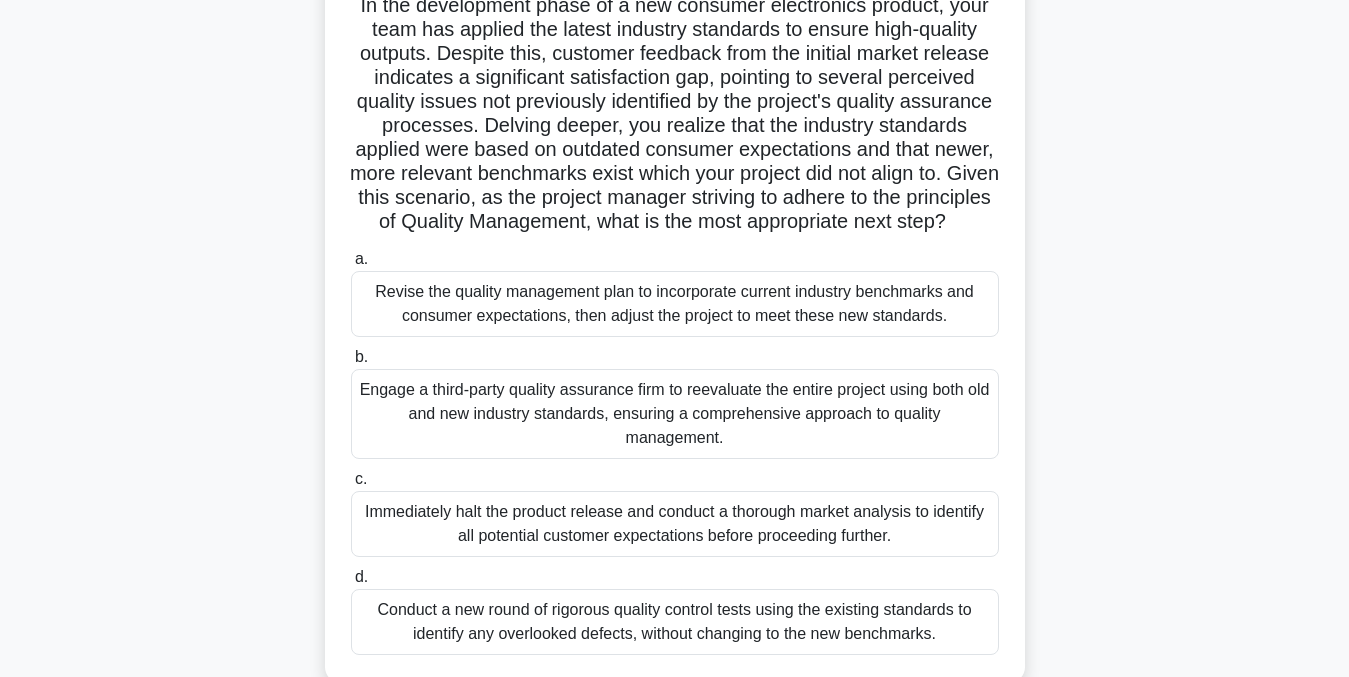 scroll, scrollTop: 148, scrollLeft: 0, axis: vertical 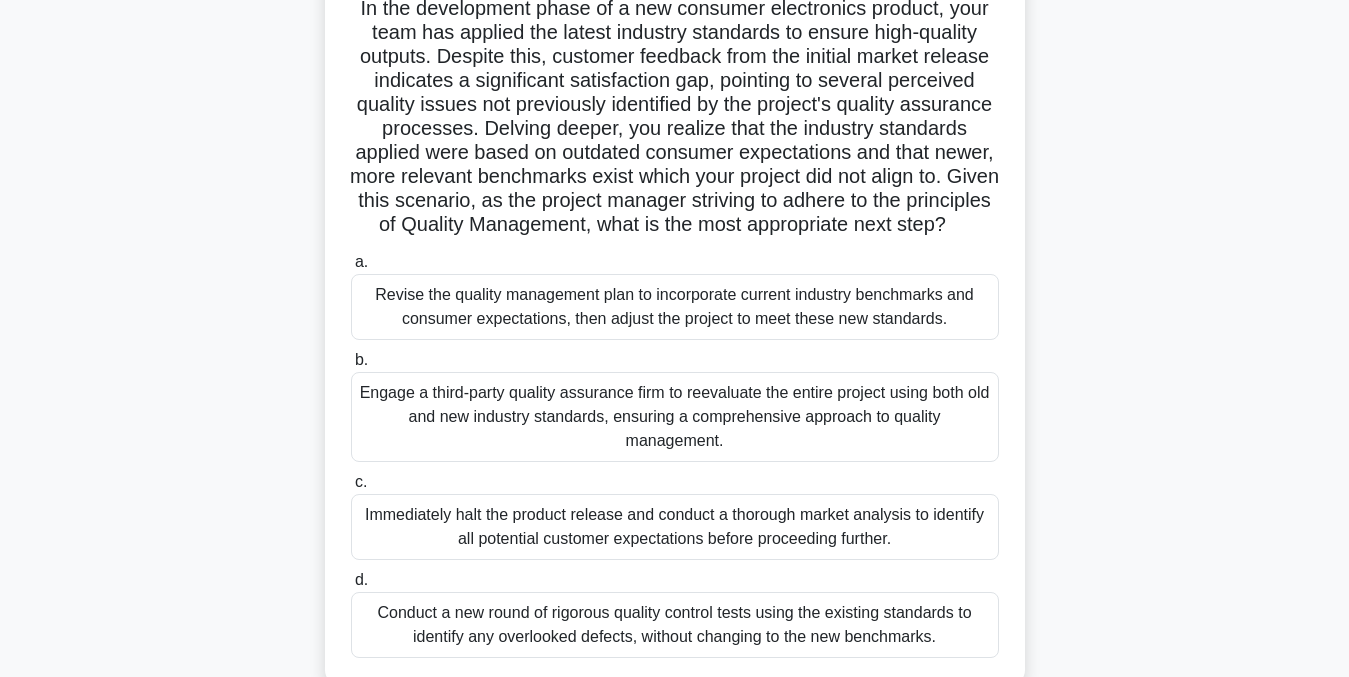 click on "Revise the quality management plan to incorporate current industry benchmarks and consumer expectations, then adjust the project to meet these new standards." at bounding box center [675, 307] 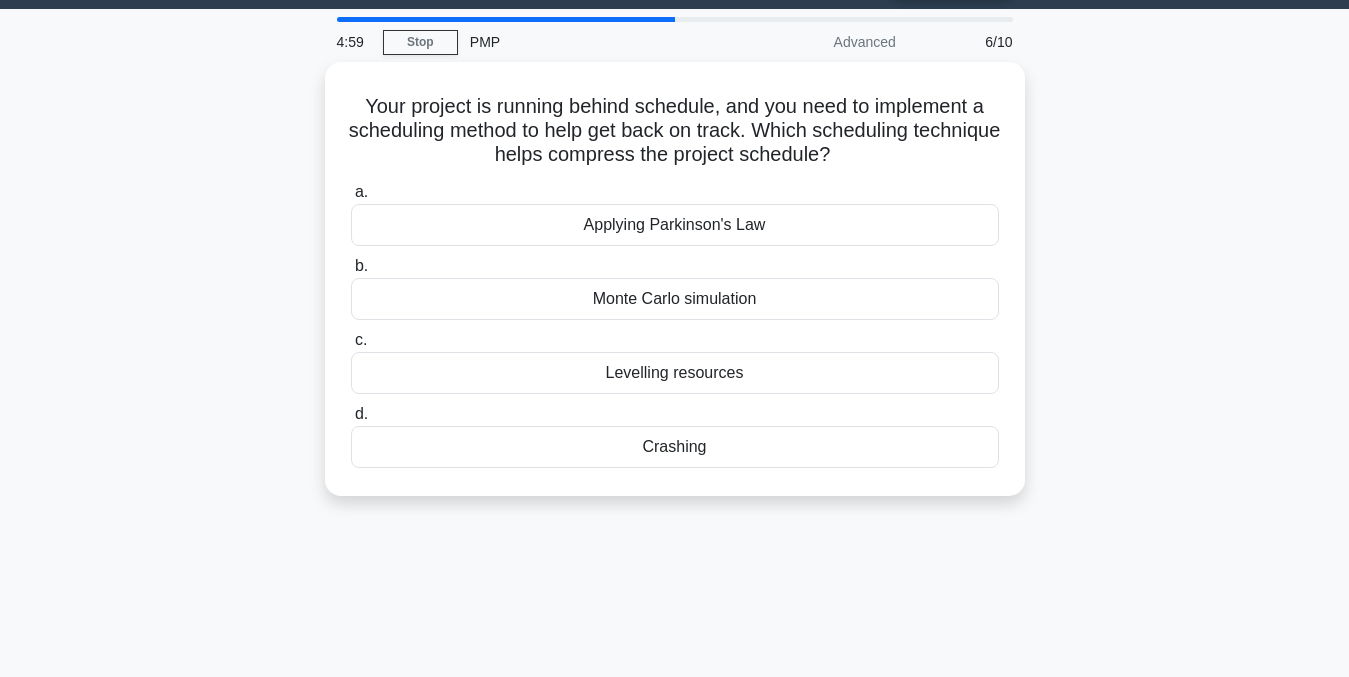 scroll, scrollTop: 0, scrollLeft: 0, axis: both 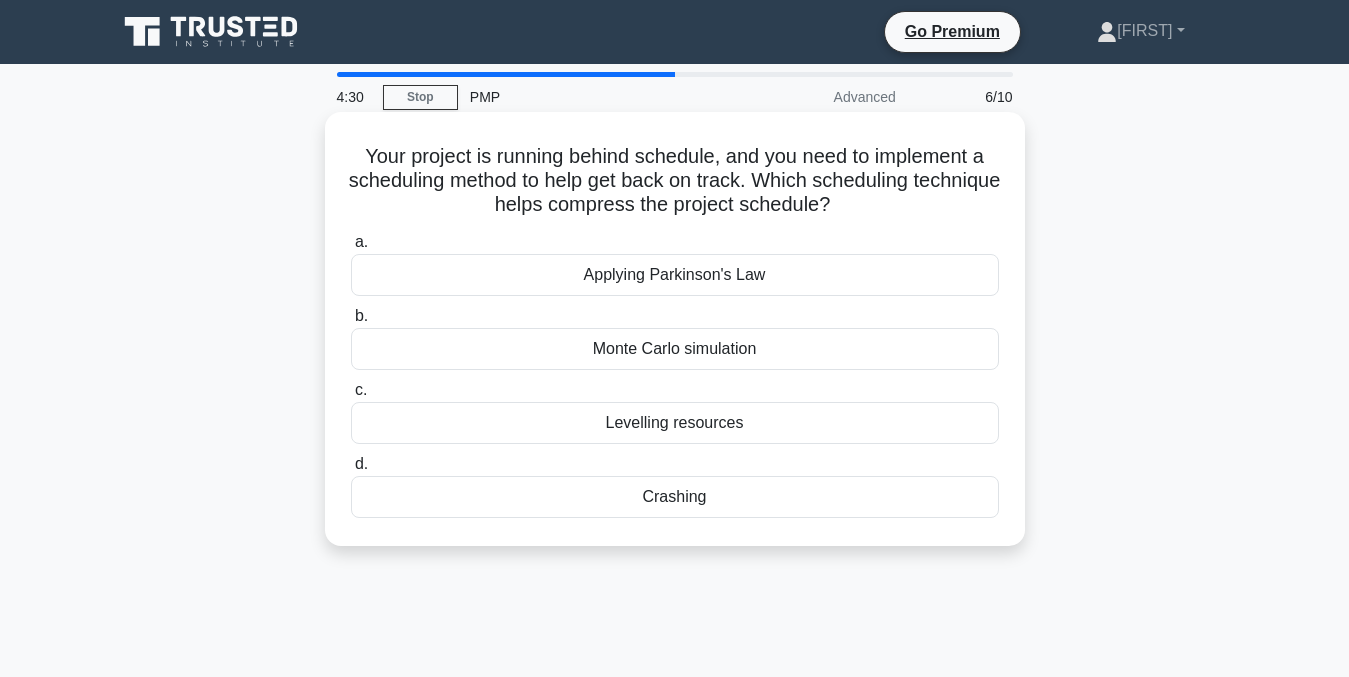 click on "Crashing" at bounding box center (675, 497) 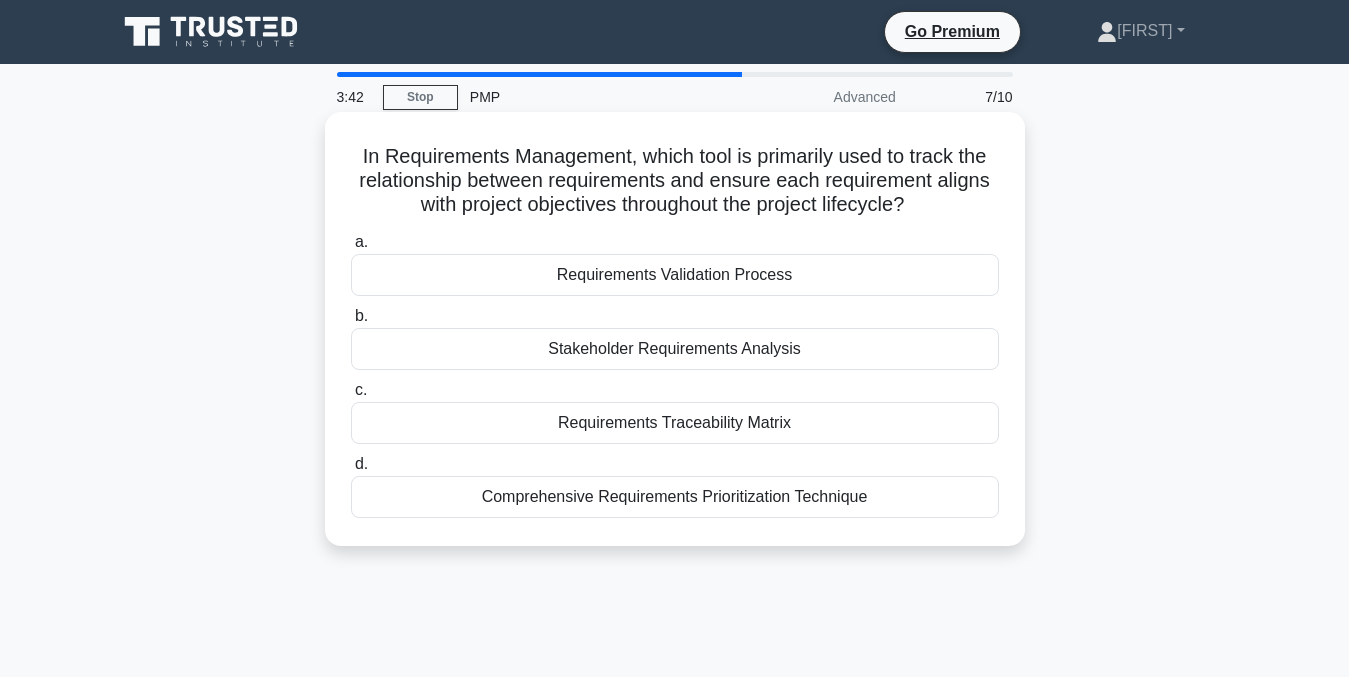 click on "Requirements Traceability Matrix" at bounding box center (675, 423) 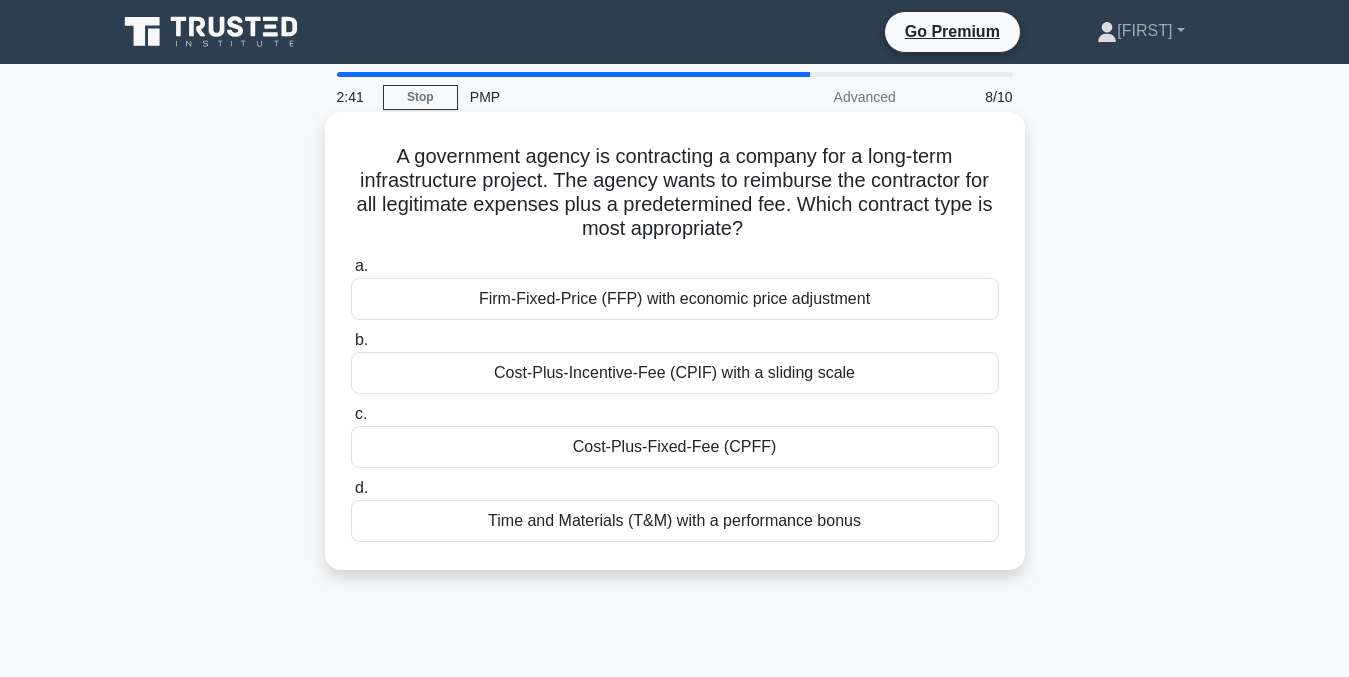 click on "Cost-Plus-Fixed-Fee (CPFF)" at bounding box center (675, 447) 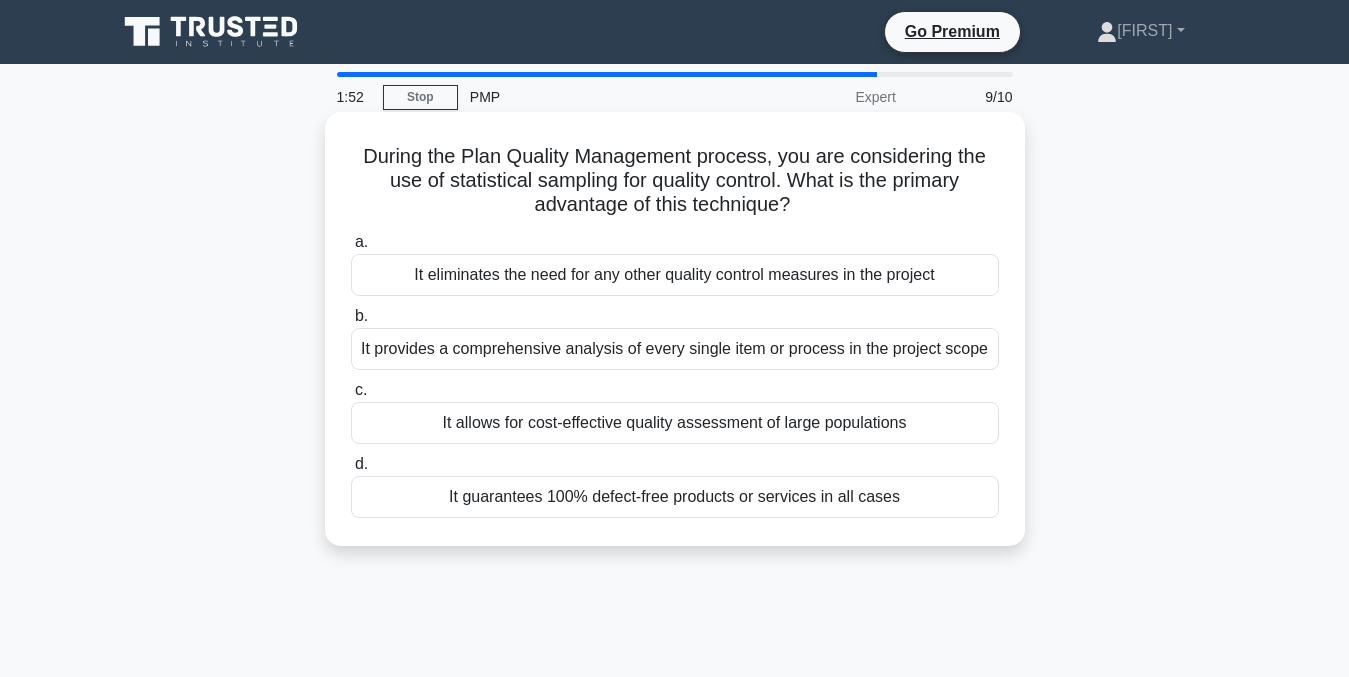 click on "It provides a comprehensive analysis of every single item or process in the project scope" at bounding box center [675, 349] 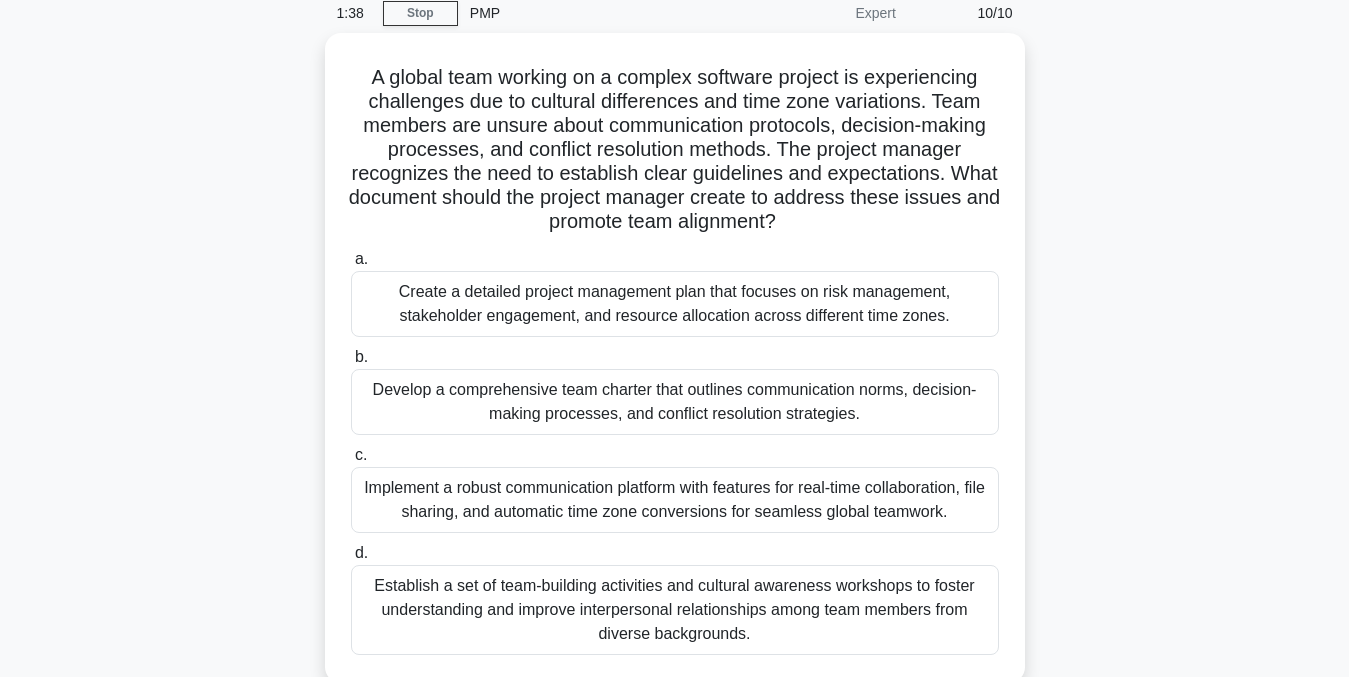 scroll, scrollTop: 86, scrollLeft: 0, axis: vertical 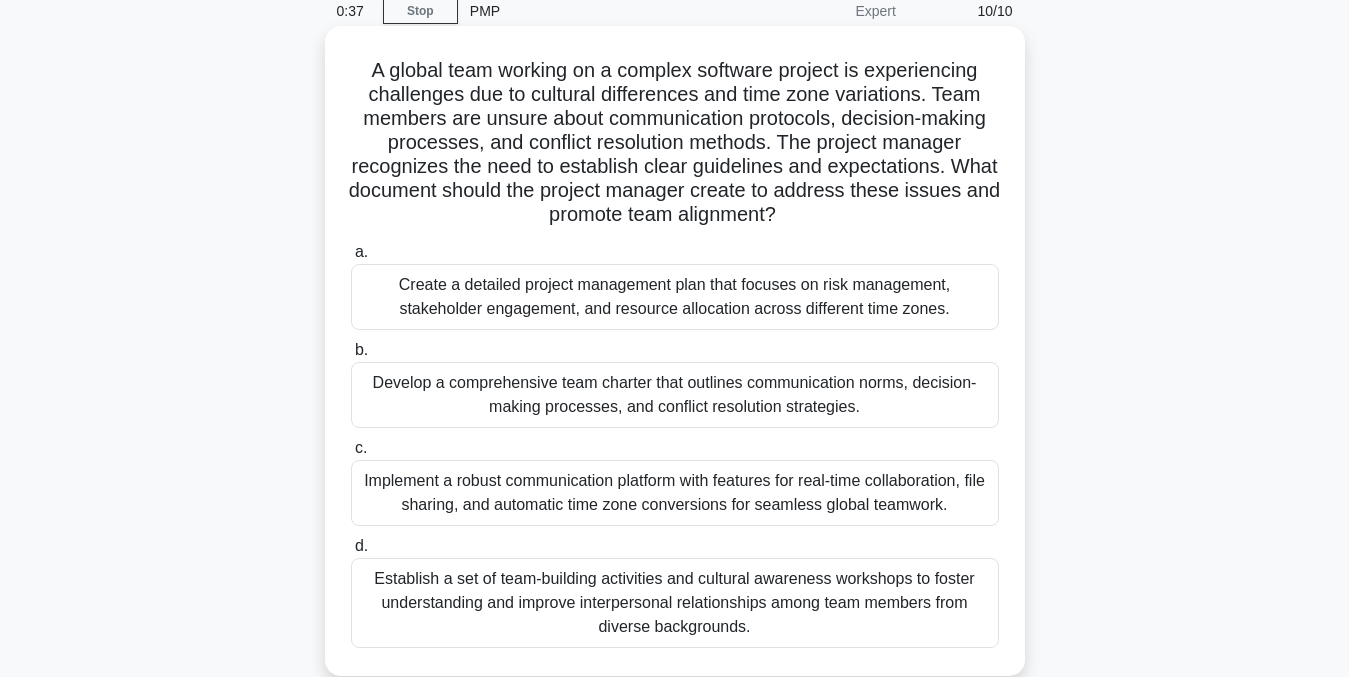 click on "Establish a set of team-building activities and cultural awareness workshops to foster understanding and improve interpersonal relationships among team members from diverse backgrounds." at bounding box center (675, 603) 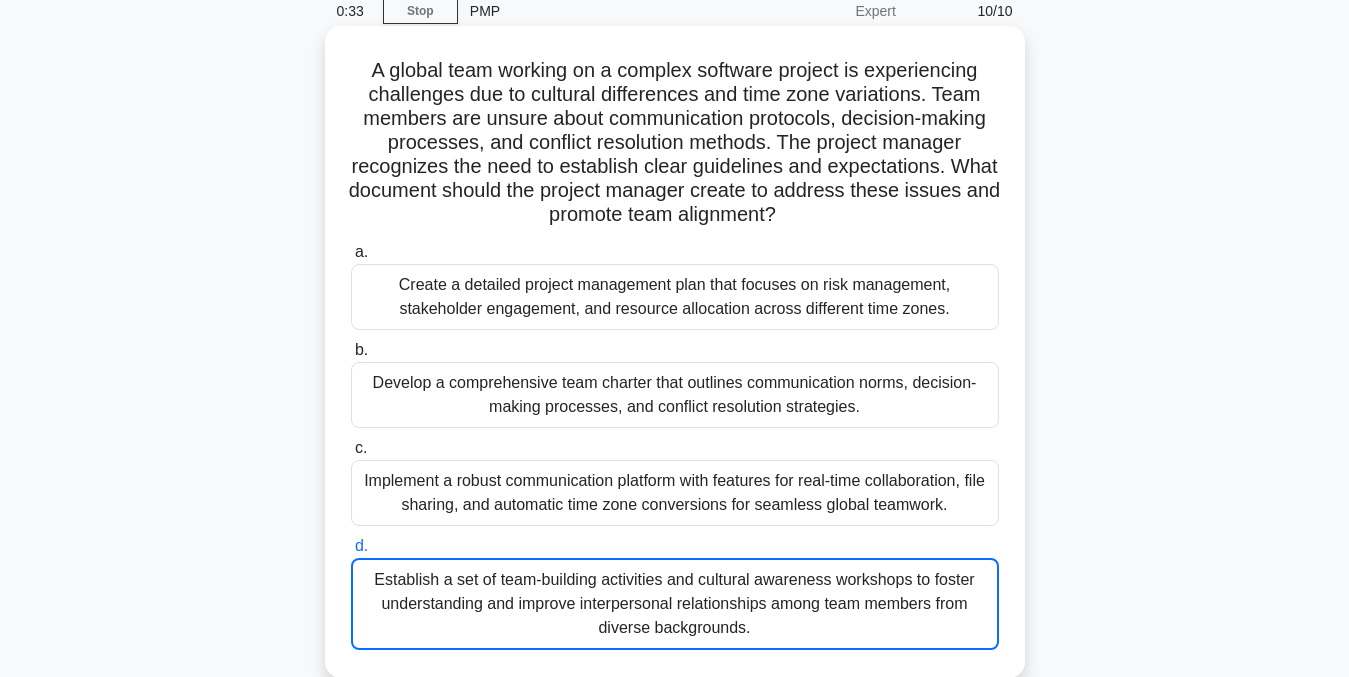 click on "Establish a set of team-building activities and cultural awareness workshops to foster understanding and improve interpersonal relationships among team members from diverse backgrounds." at bounding box center [675, 604] 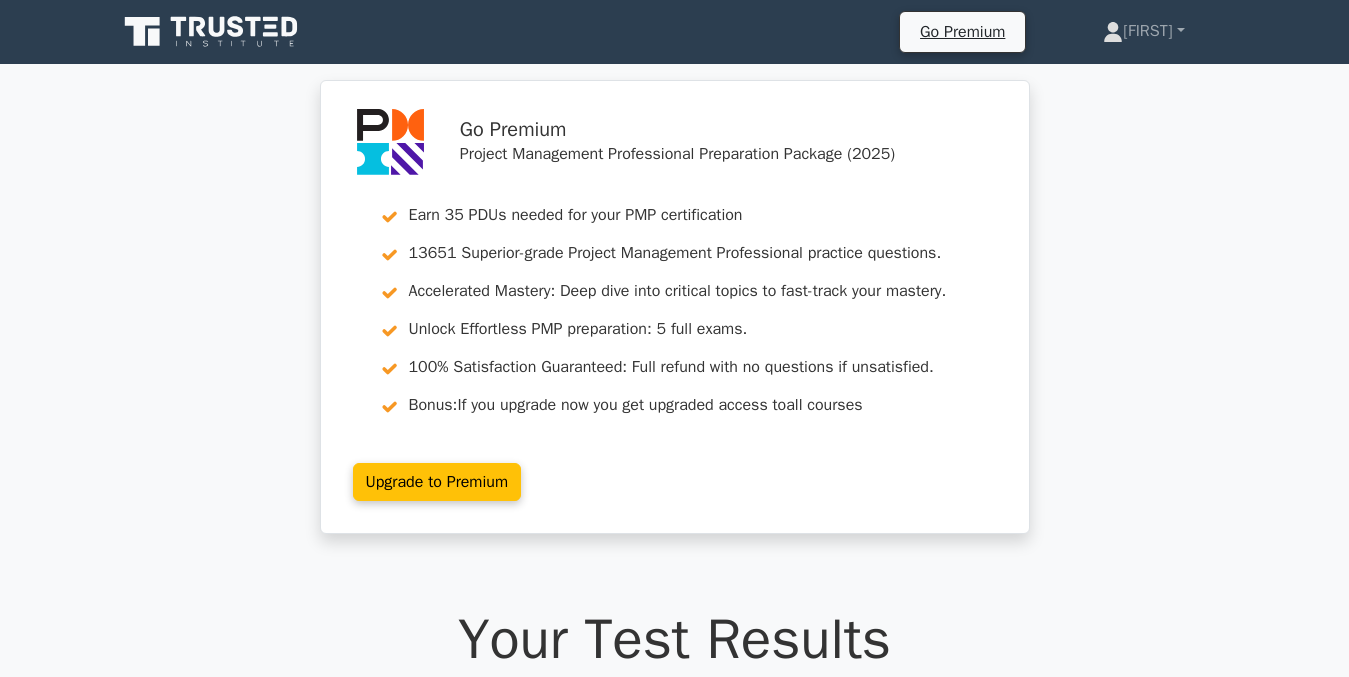 scroll, scrollTop: 0, scrollLeft: 0, axis: both 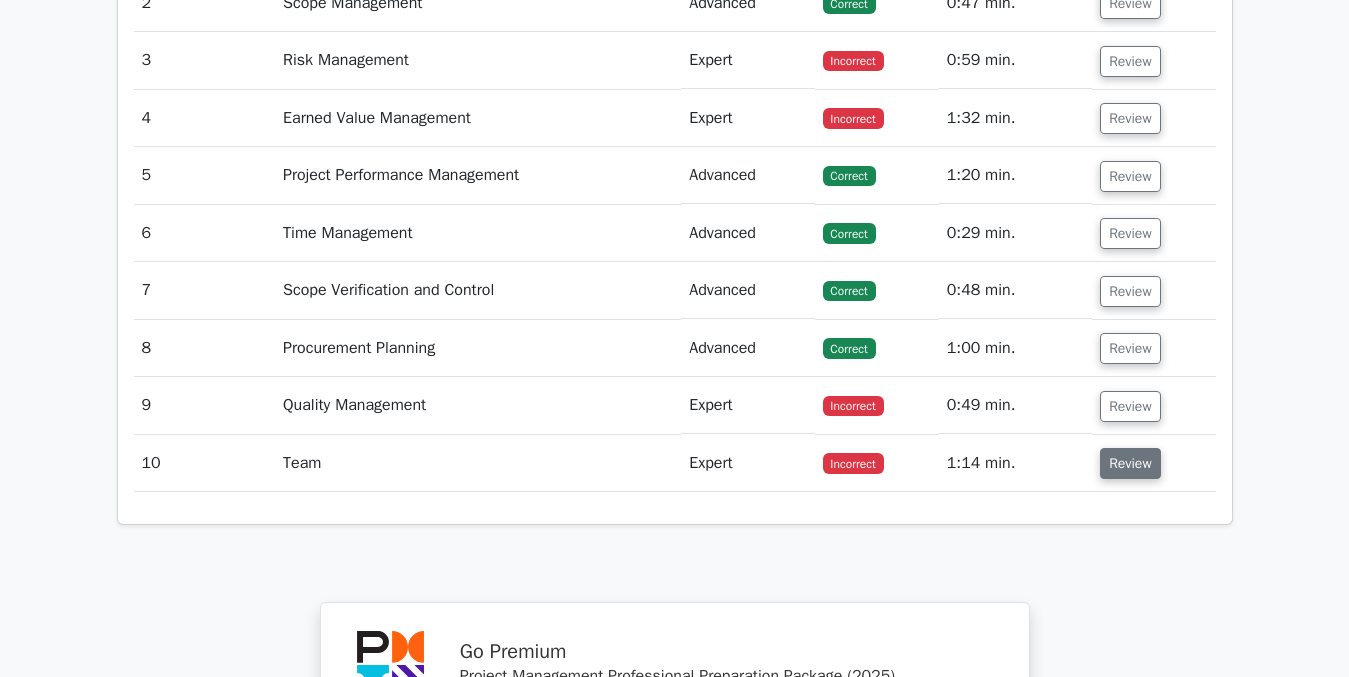 click on "Review" at bounding box center [1130, 463] 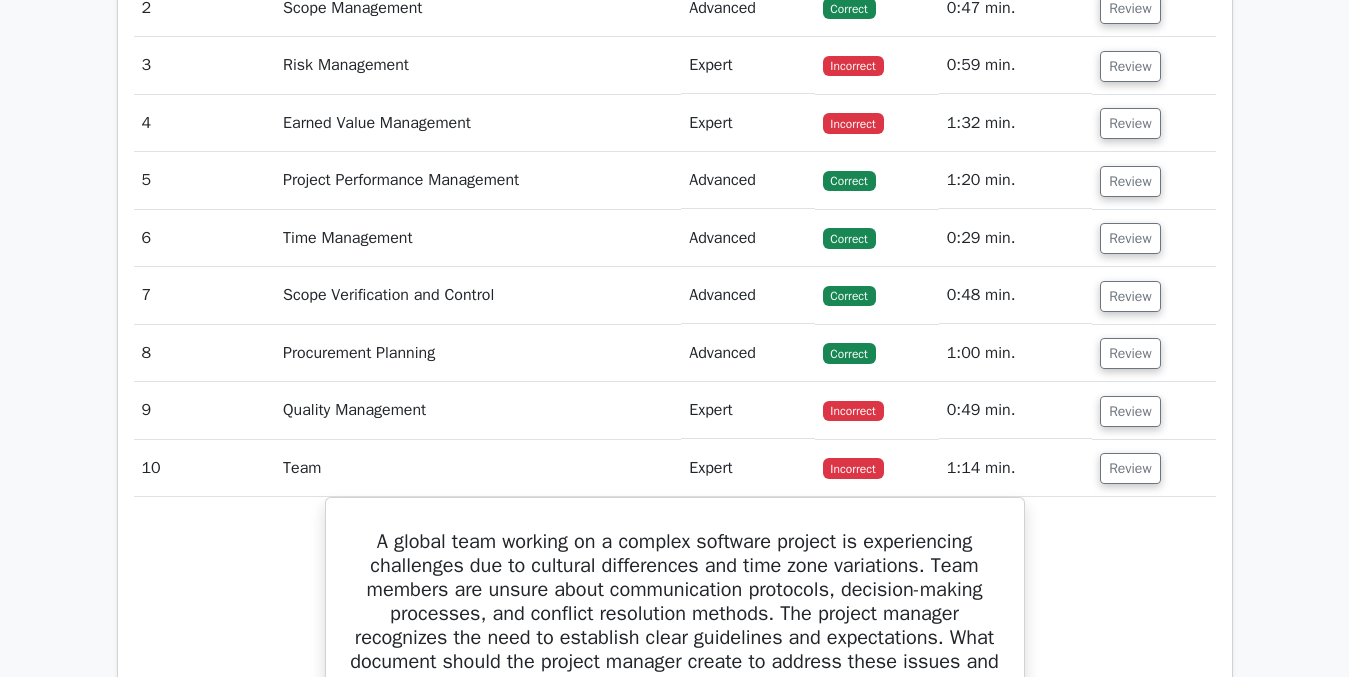 scroll, scrollTop: 2914, scrollLeft: 0, axis: vertical 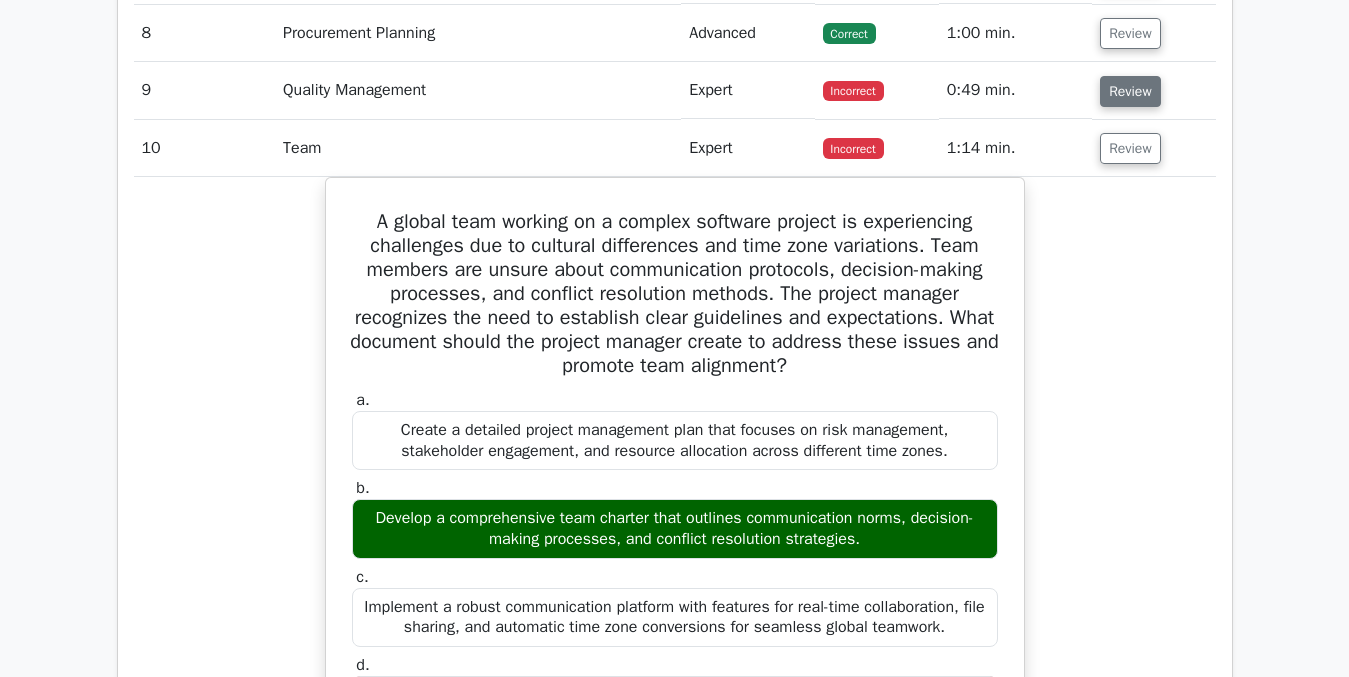 click on "Review" at bounding box center (1130, 91) 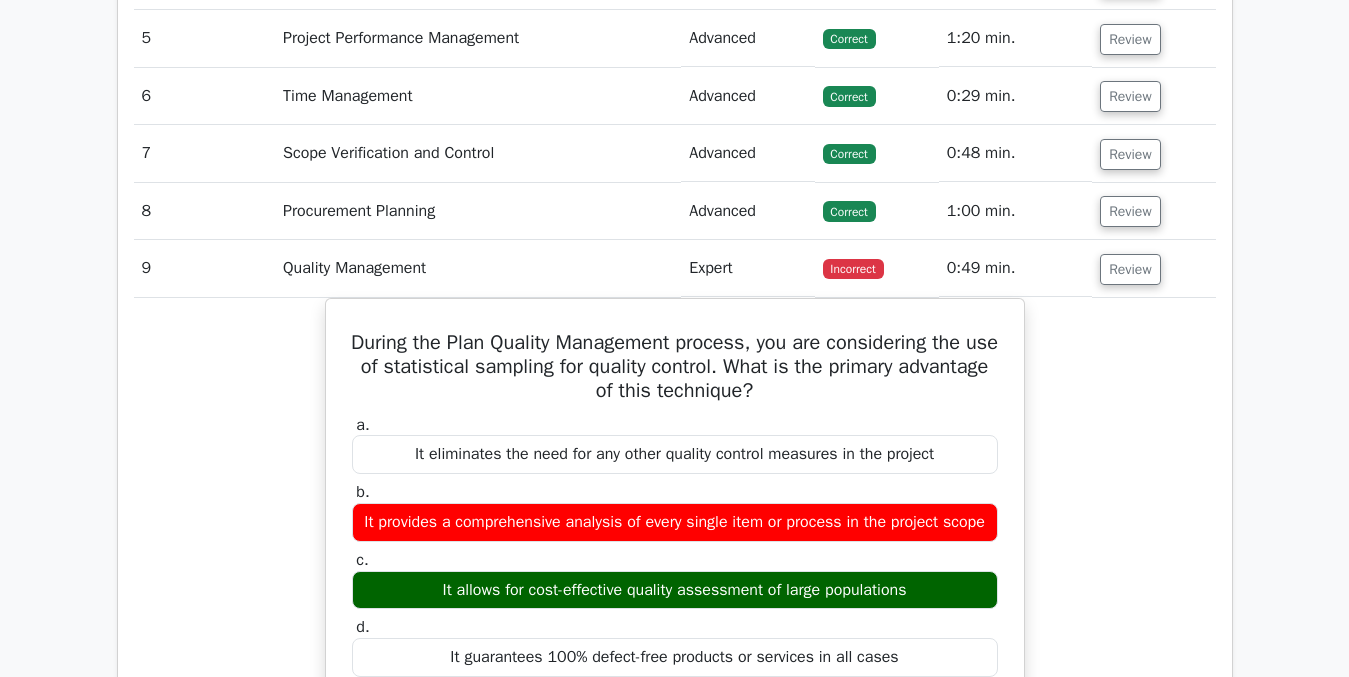 scroll, scrollTop: 2731, scrollLeft: 0, axis: vertical 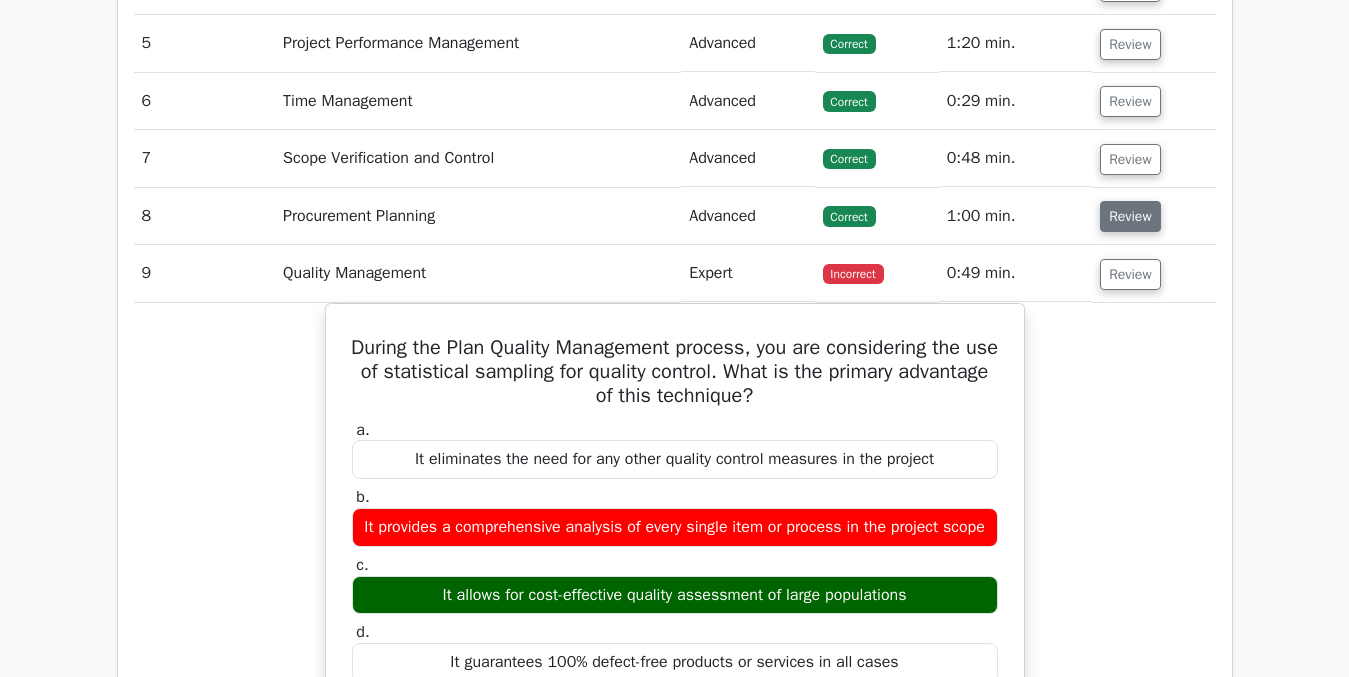click on "Review" at bounding box center (1130, 216) 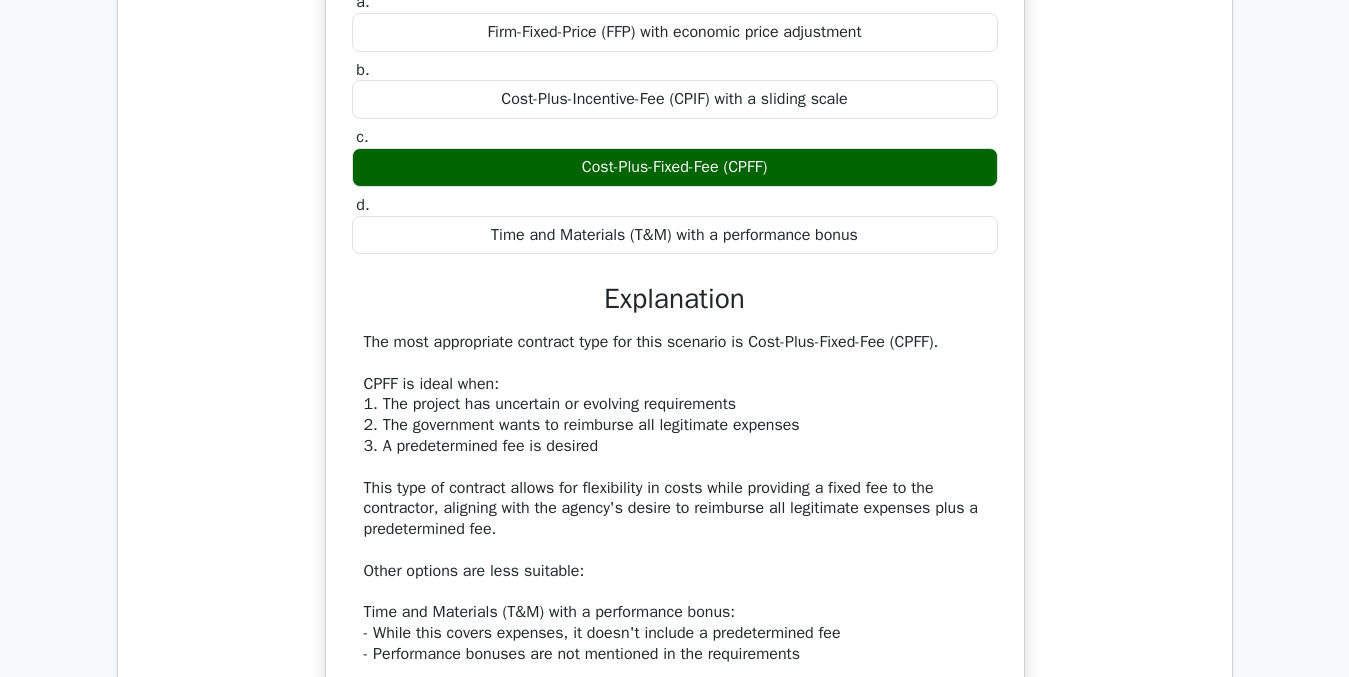 scroll, scrollTop: 3142, scrollLeft: 0, axis: vertical 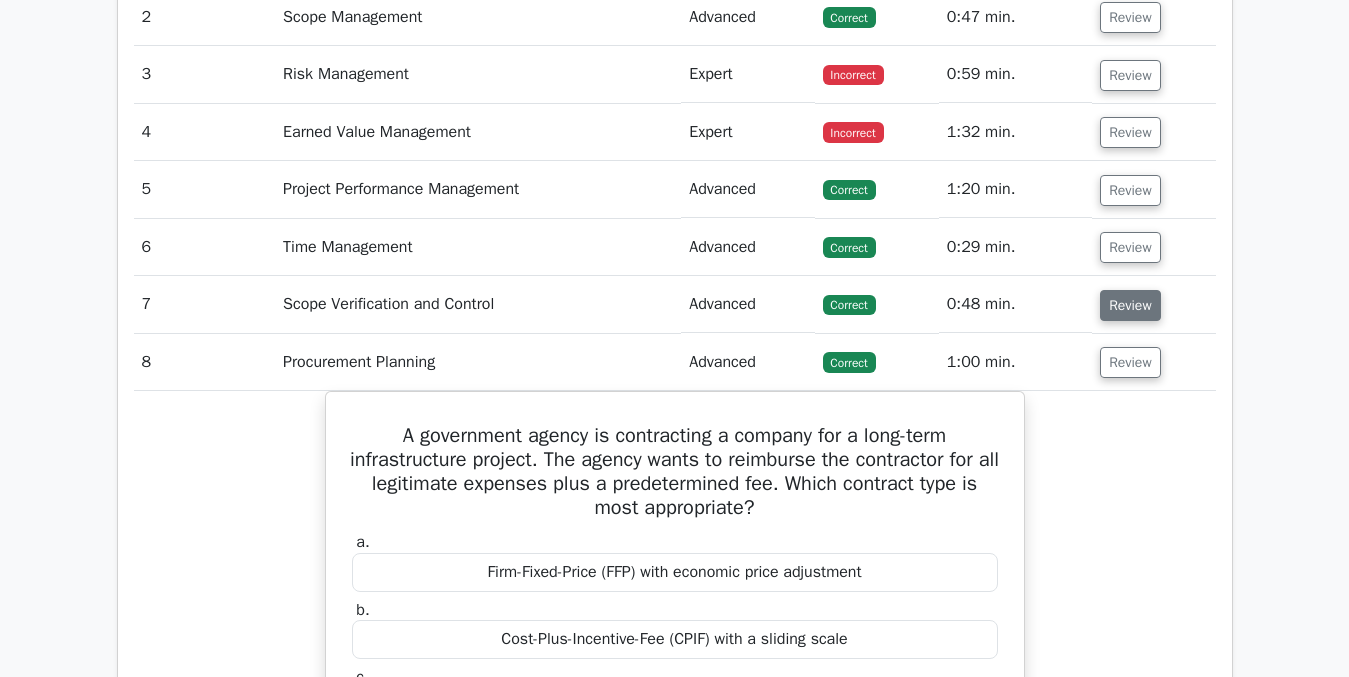 click on "Review" at bounding box center (1130, 305) 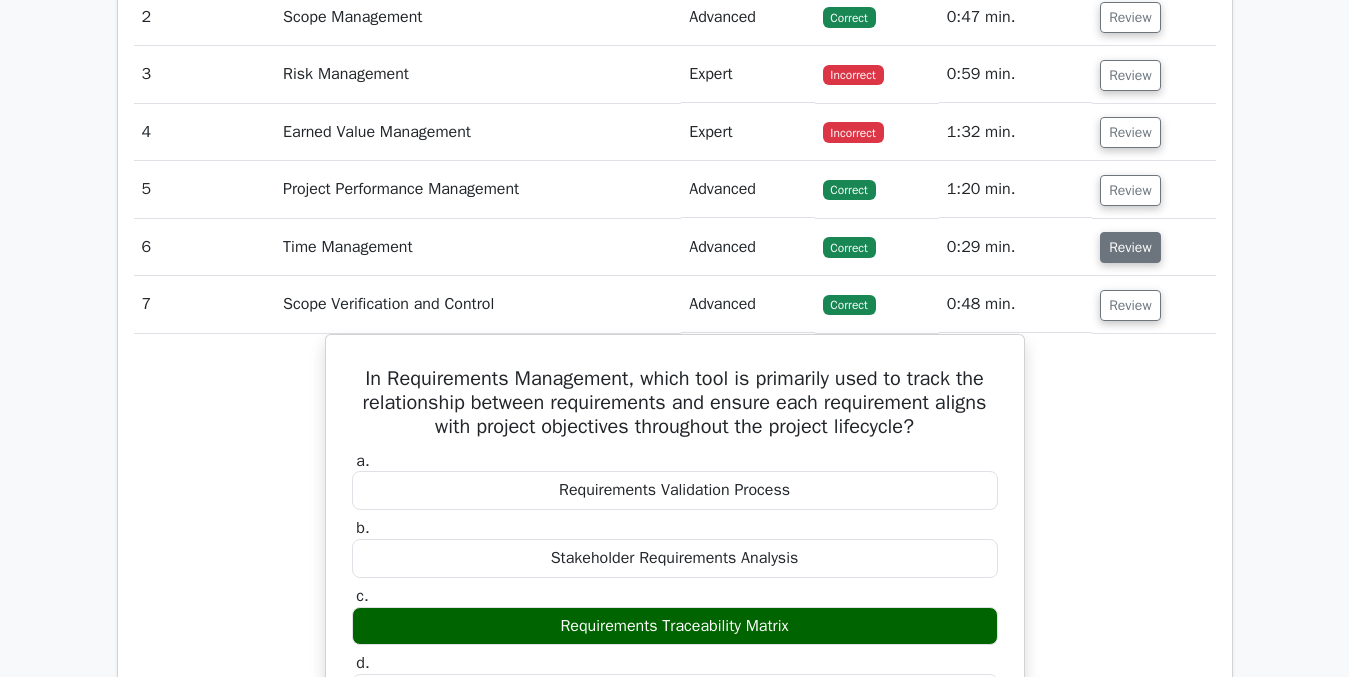 click on "Review" at bounding box center (1130, 247) 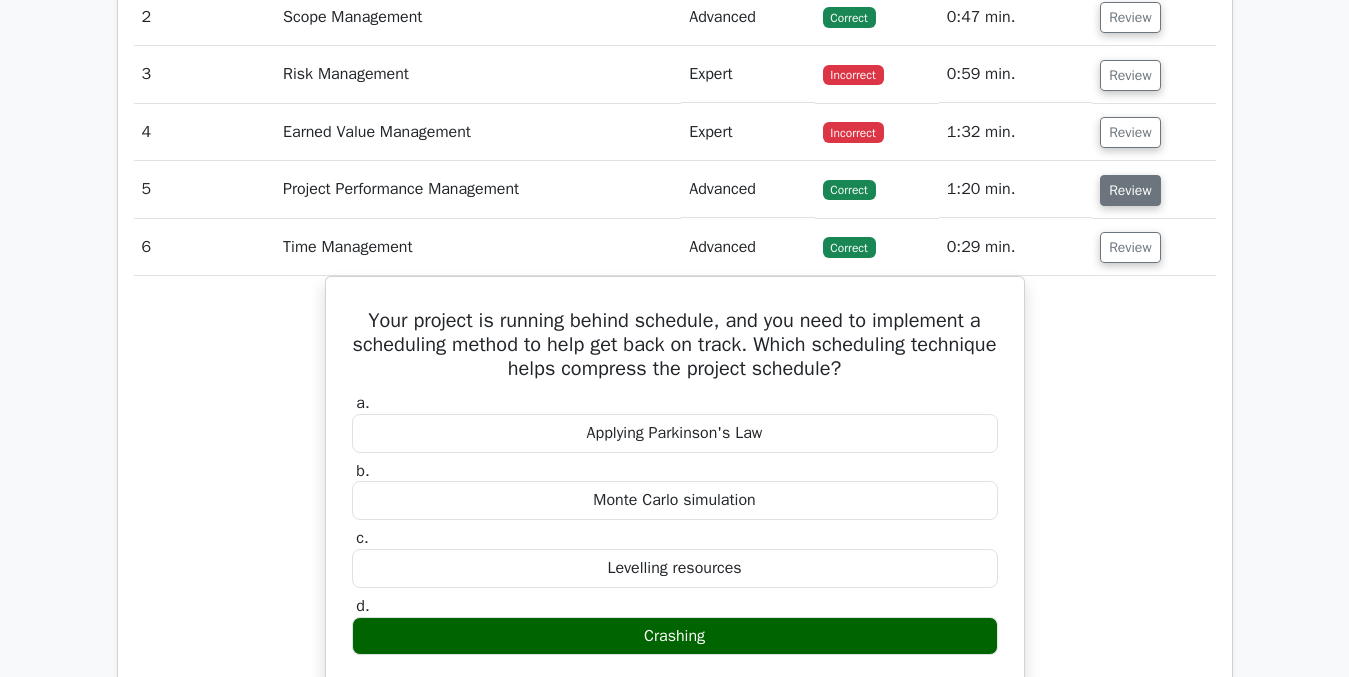 click on "Review" at bounding box center (1130, 190) 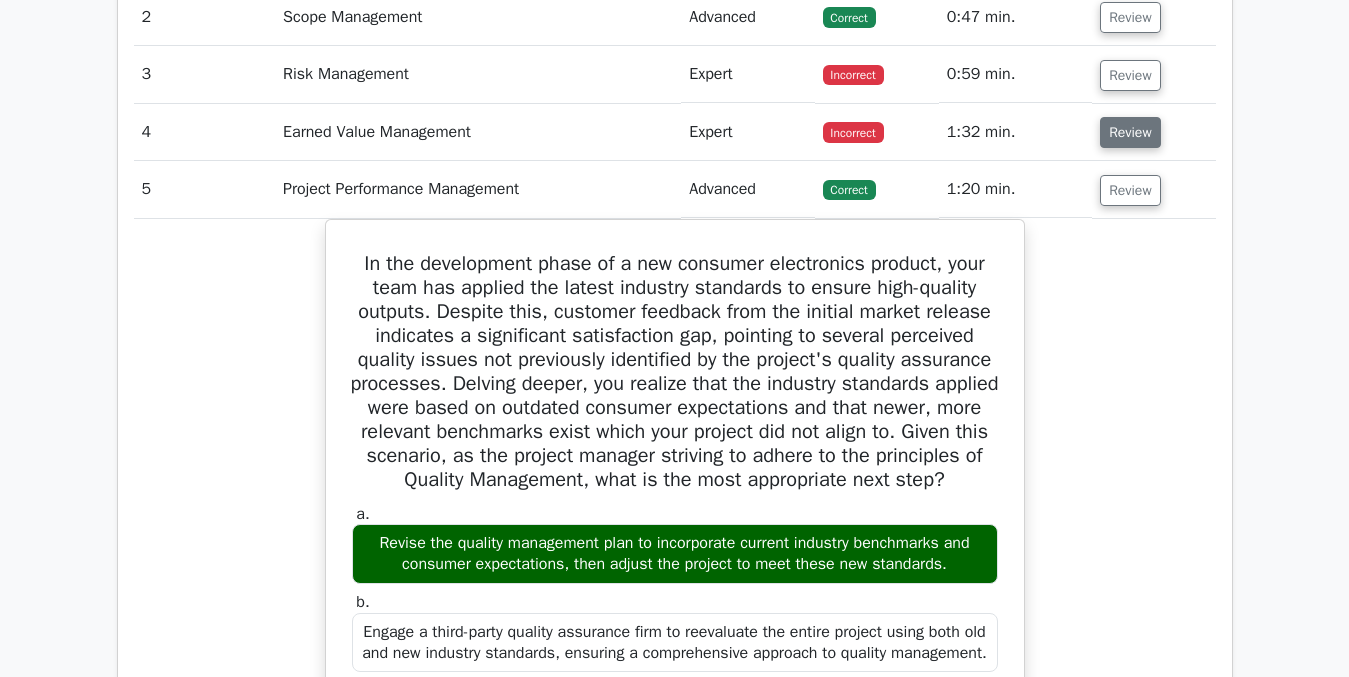 click on "Review" at bounding box center (1130, 132) 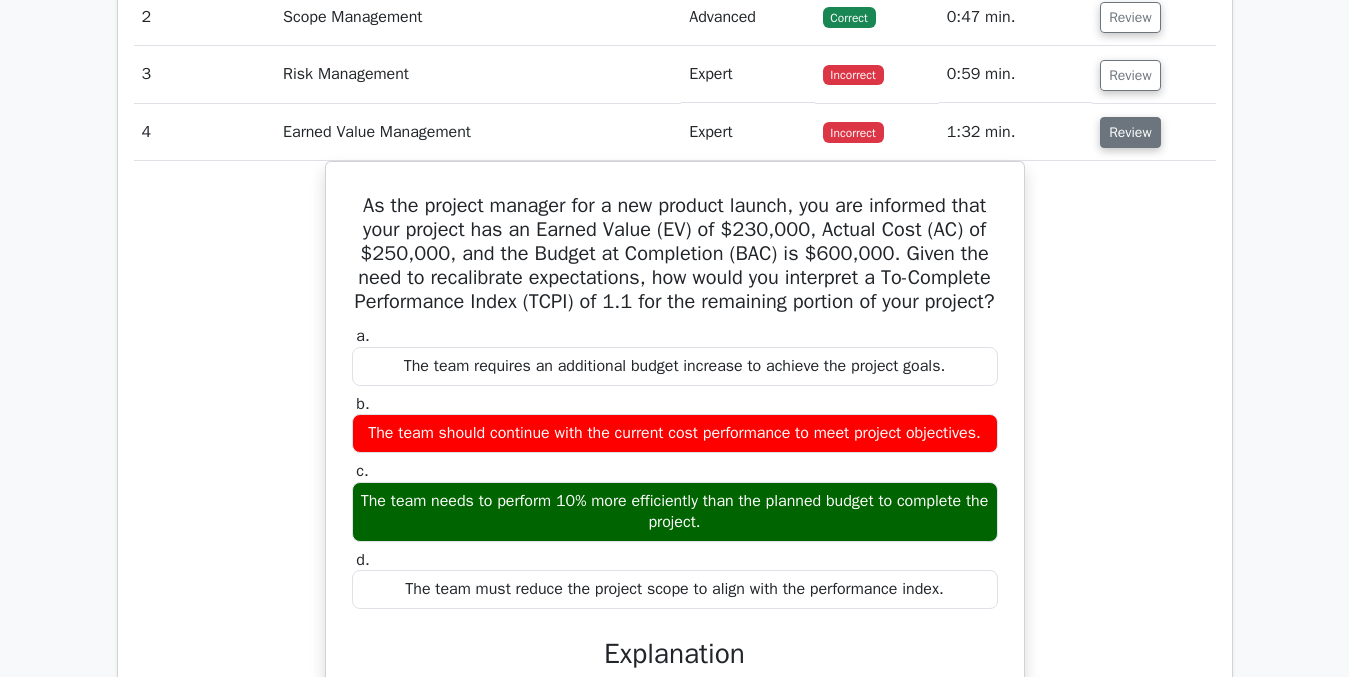 click on "Review" at bounding box center [1130, 132] 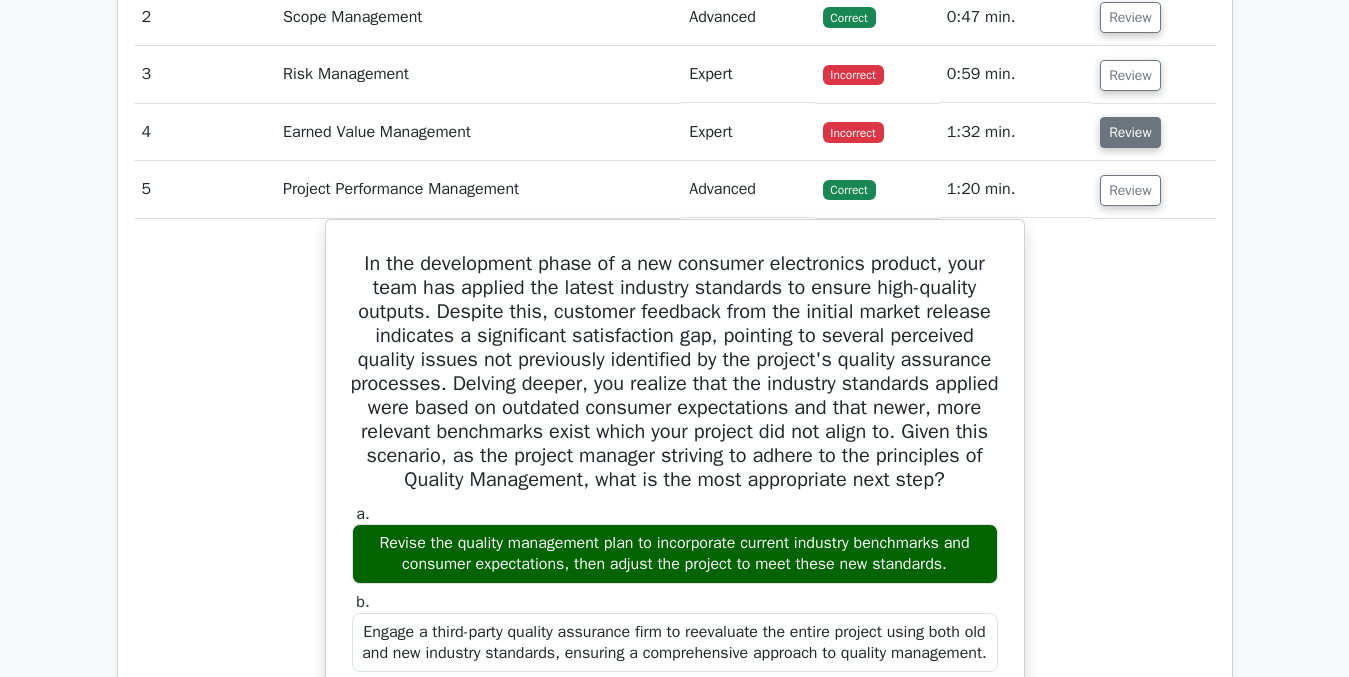 click on "Review" at bounding box center (1130, 132) 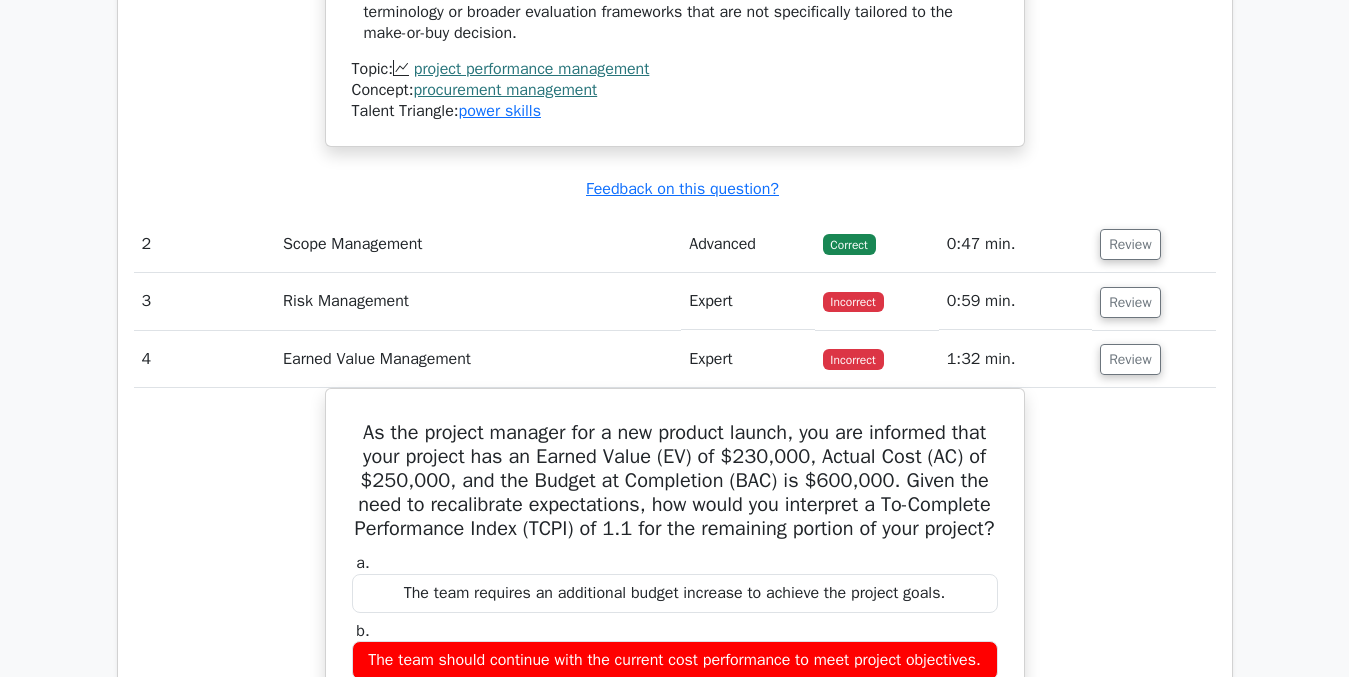 scroll, scrollTop: 2437, scrollLeft: 0, axis: vertical 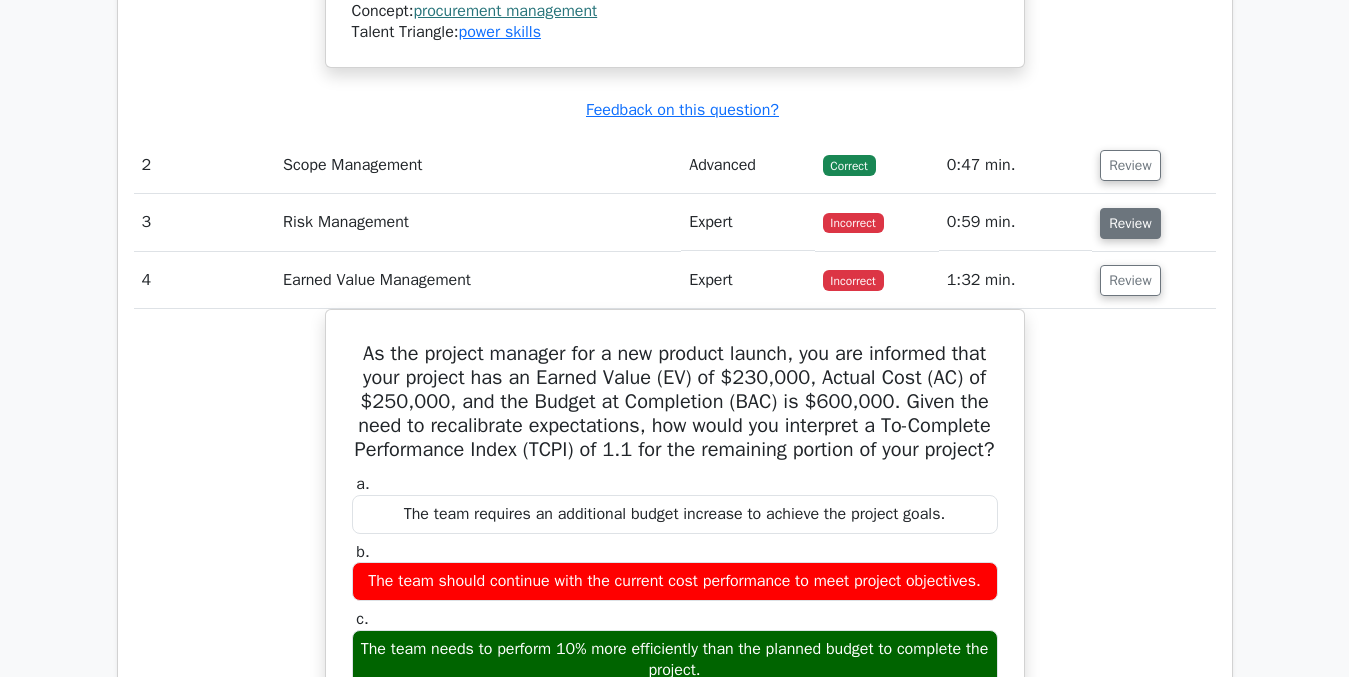 click on "Review" at bounding box center [1130, 223] 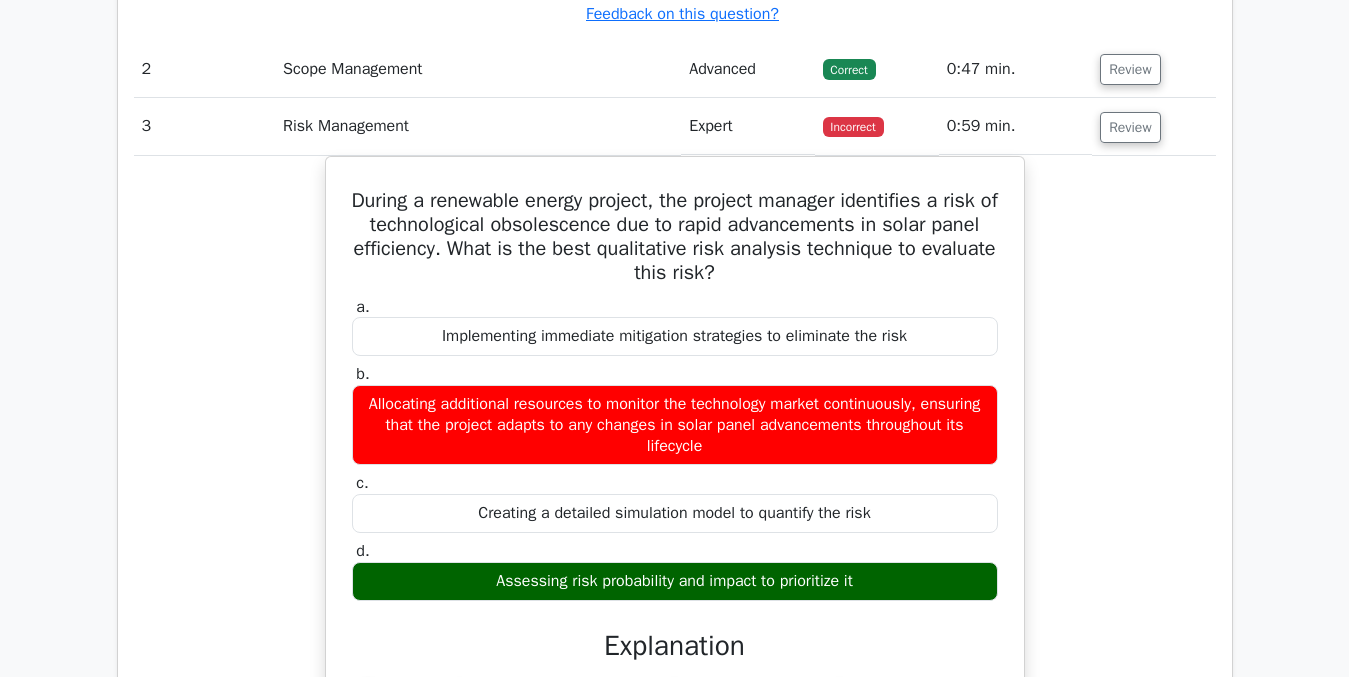scroll, scrollTop: 2558, scrollLeft: 0, axis: vertical 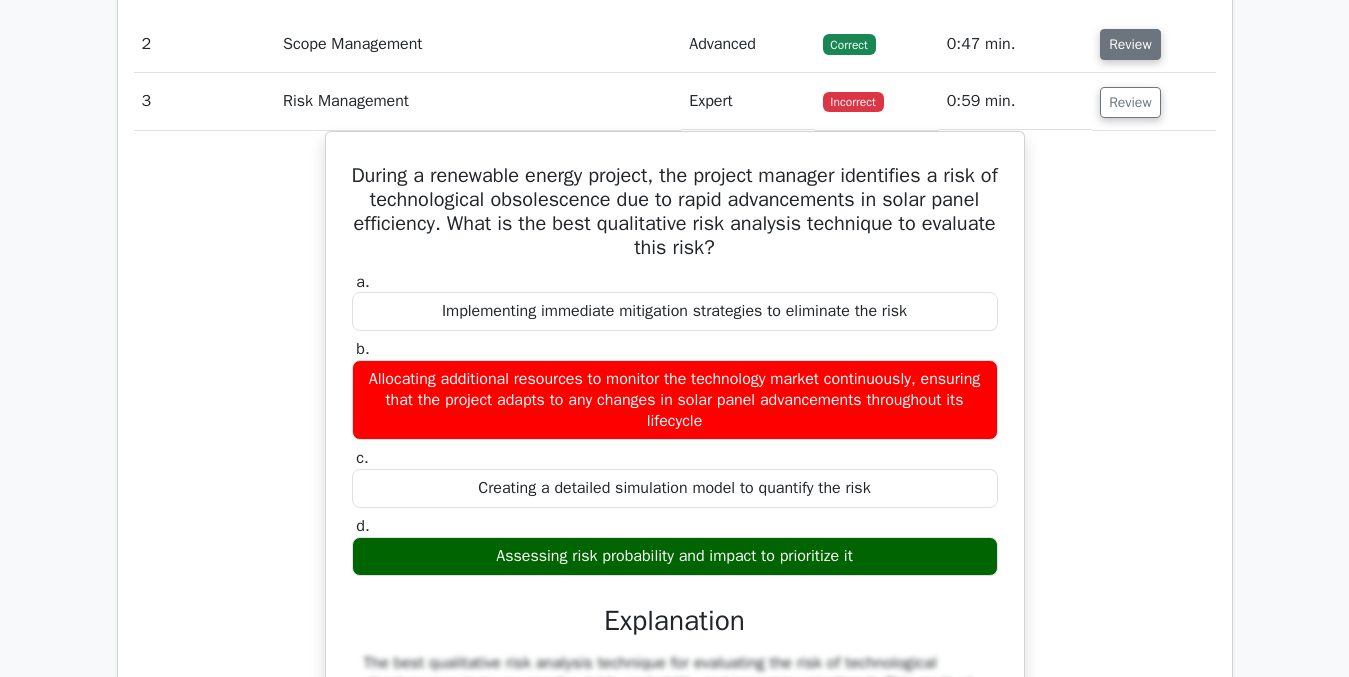 click on "Review" at bounding box center [1130, 44] 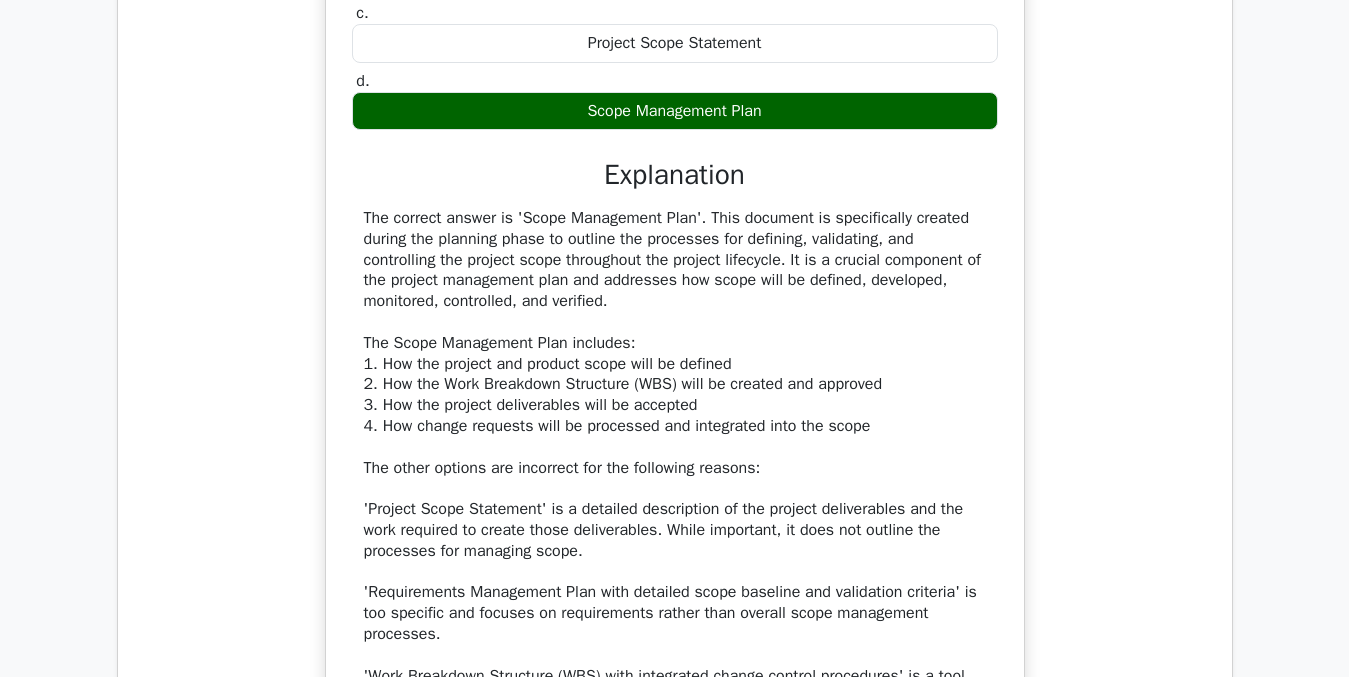 scroll, scrollTop: 2931, scrollLeft: 0, axis: vertical 